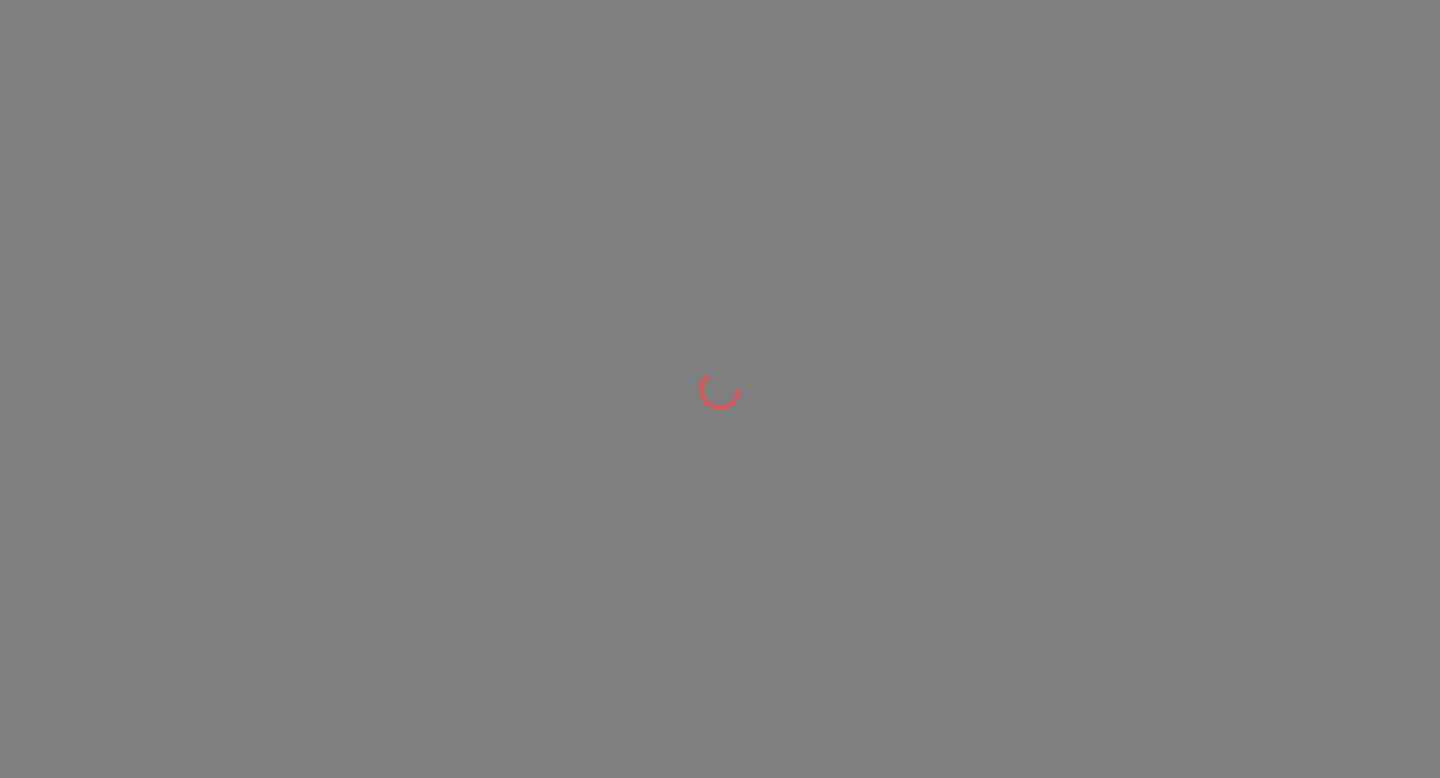 scroll, scrollTop: 0, scrollLeft: 0, axis: both 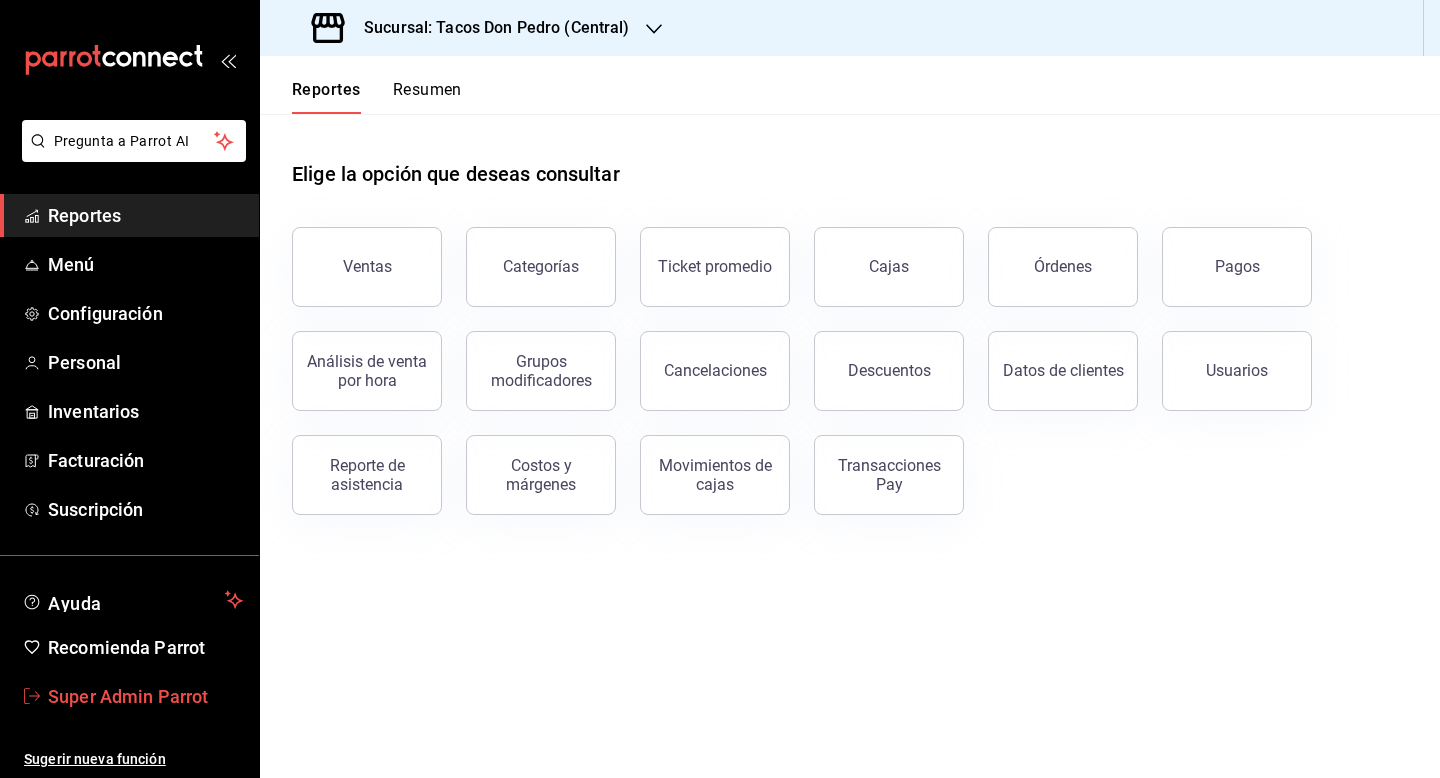 click on "Super Admin Parrot" at bounding box center (145, 696) 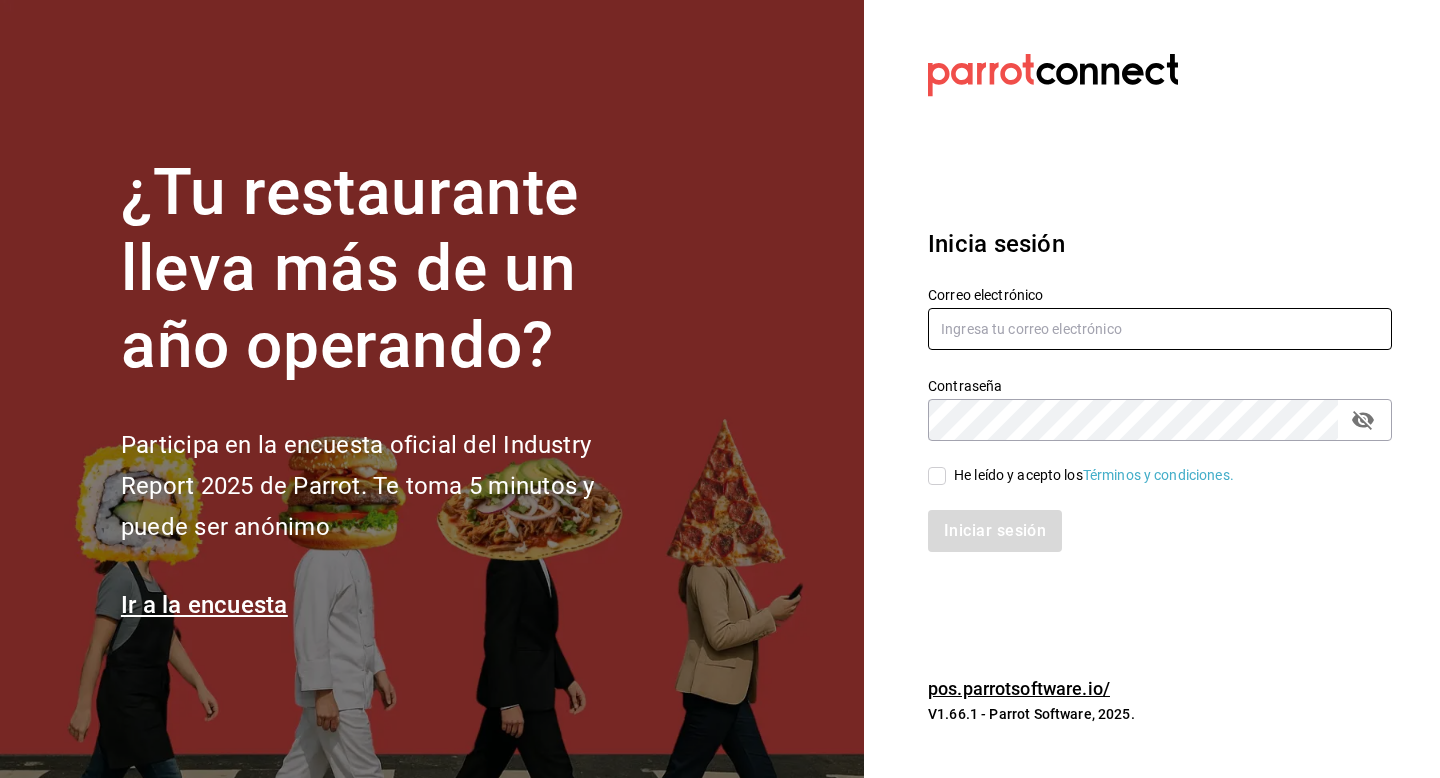 drag, startPoint x: 1051, startPoint y: 336, endPoint x: 1051, endPoint y: 288, distance: 48 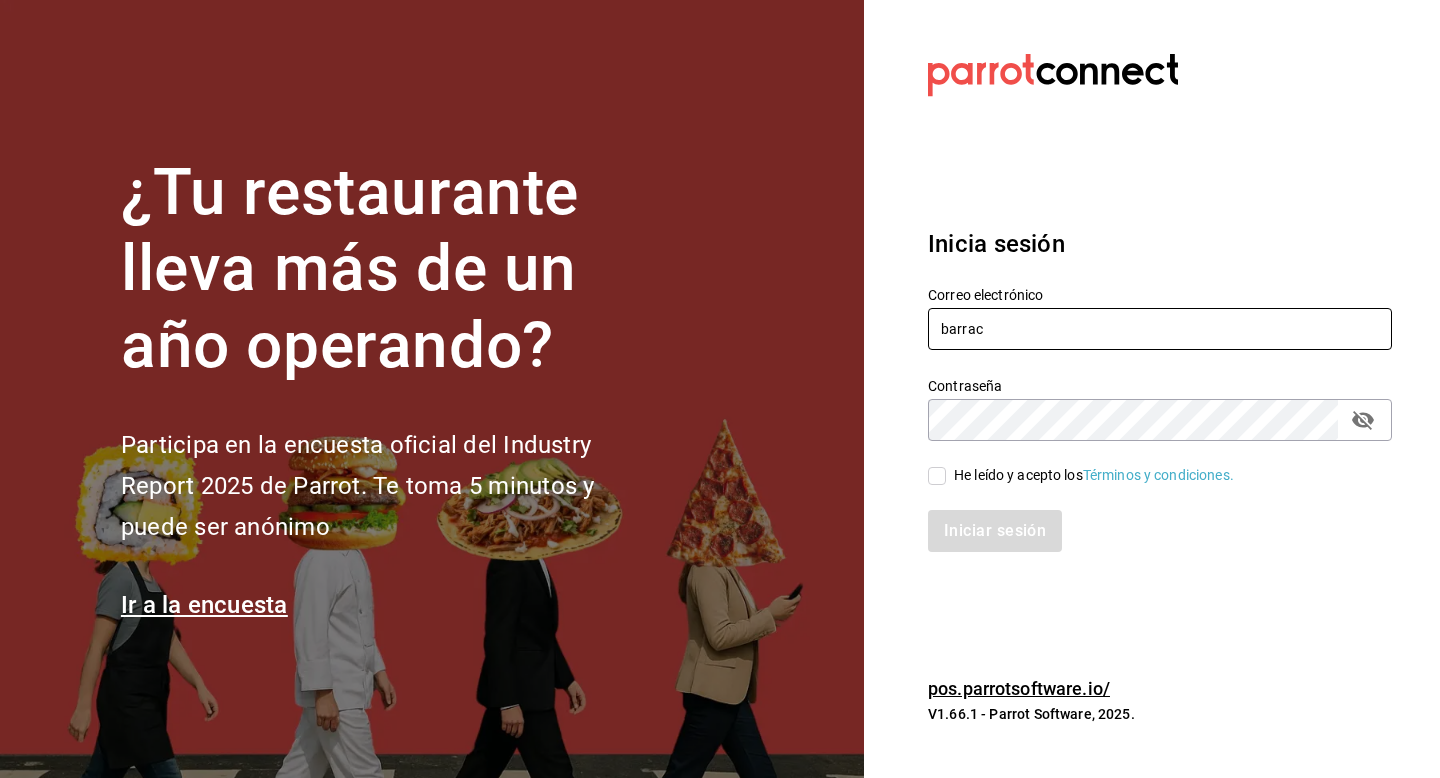 type on "barracuda@ecatepec.com" 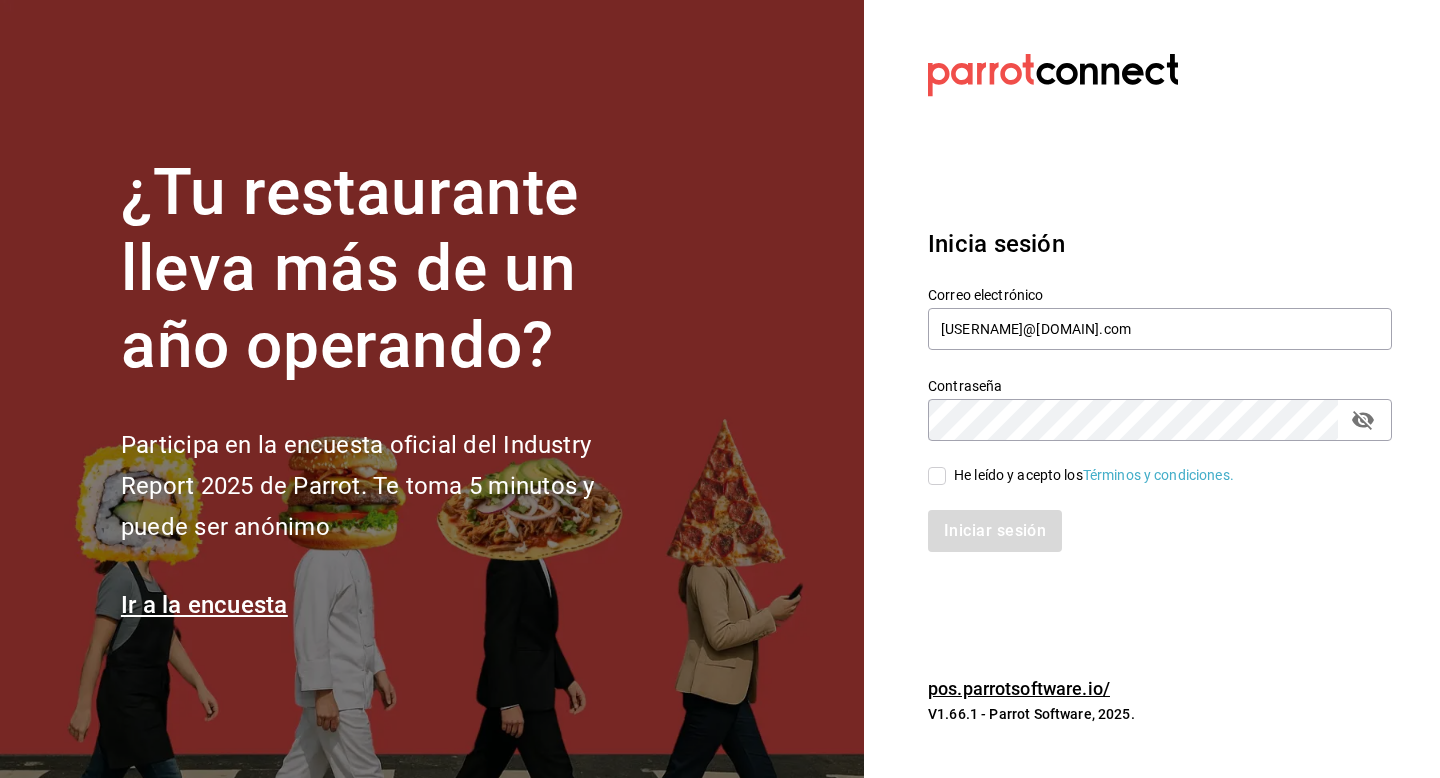 click on "He leído y acepto los  Términos y condiciones." at bounding box center (1094, 475) 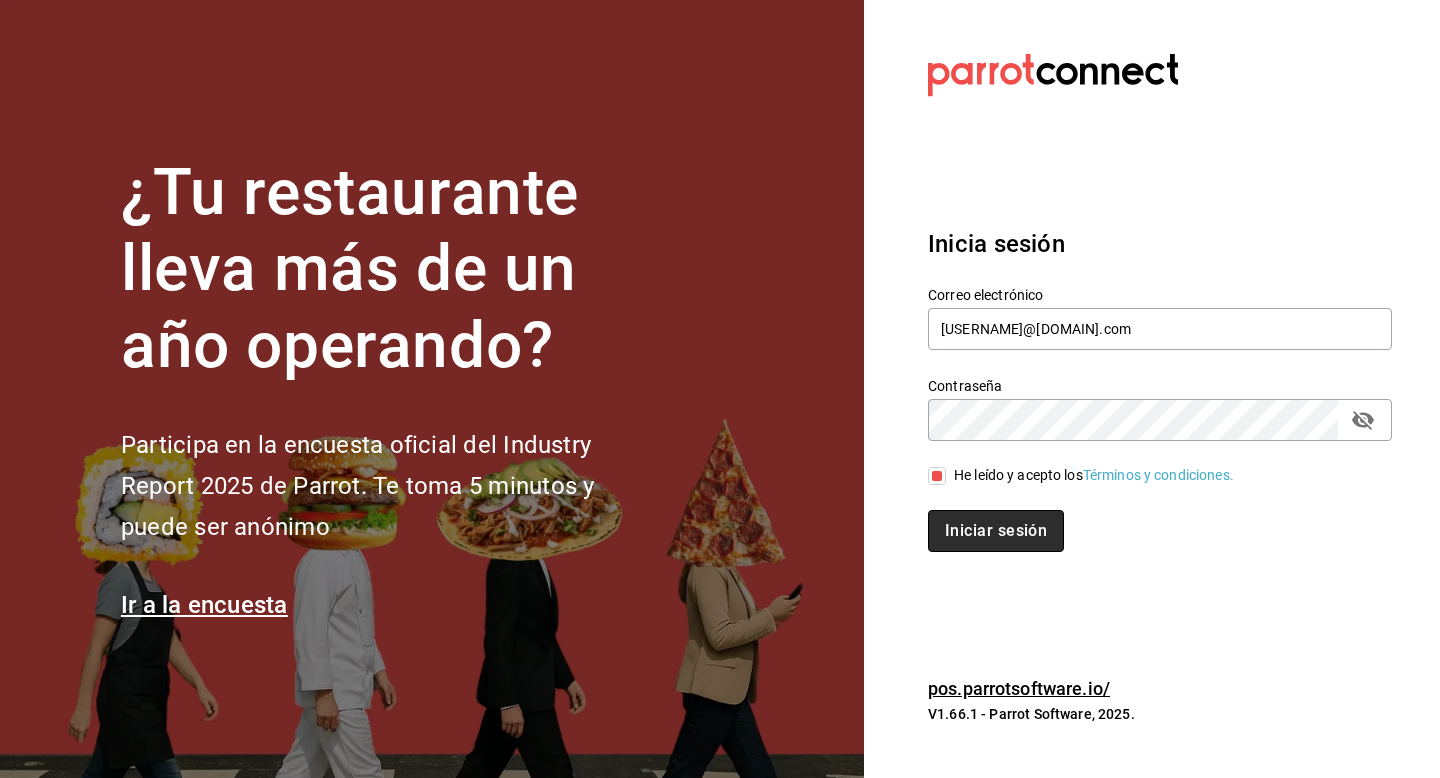 click on "Iniciar sesión" at bounding box center [996, 531] 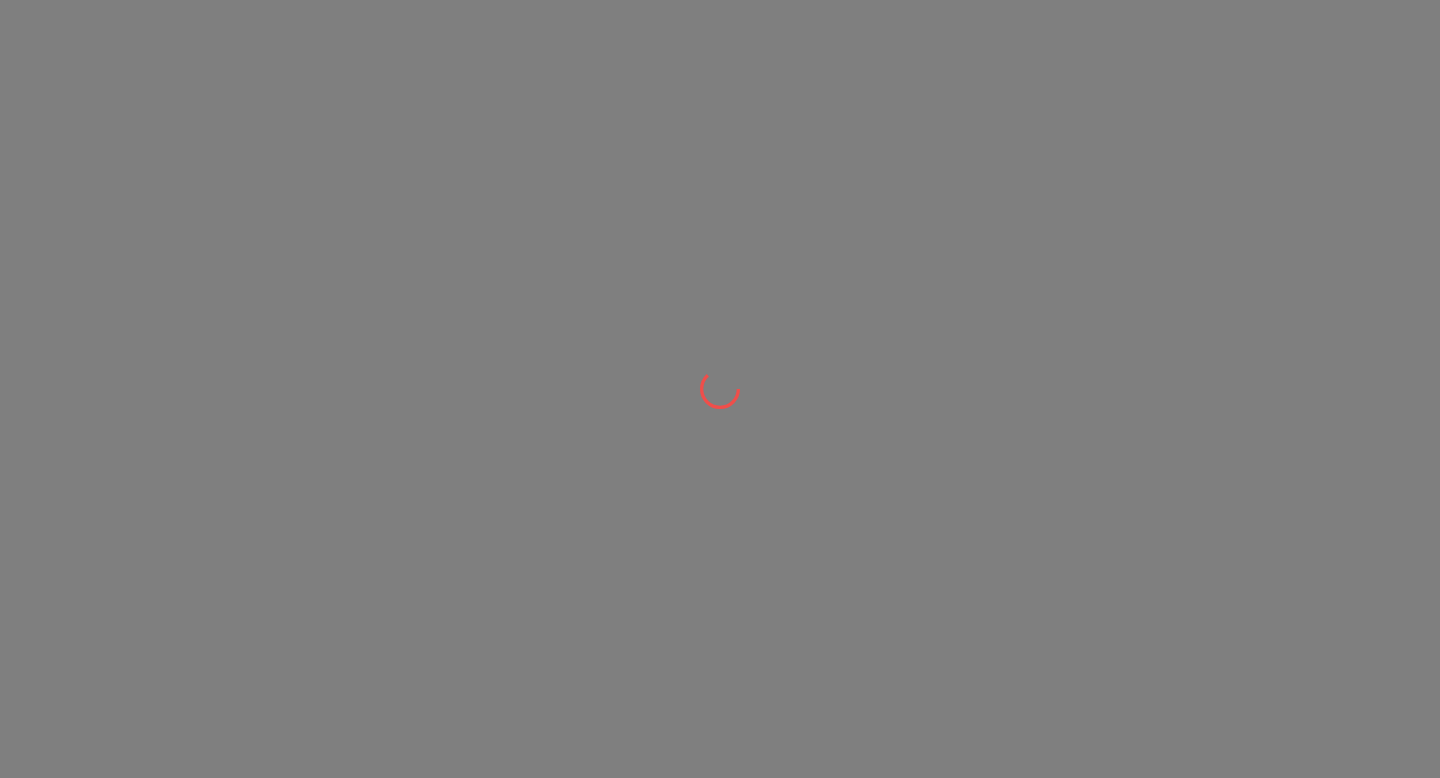 scroll, scrollTop: 0, scrollLeft: 0, axis: both 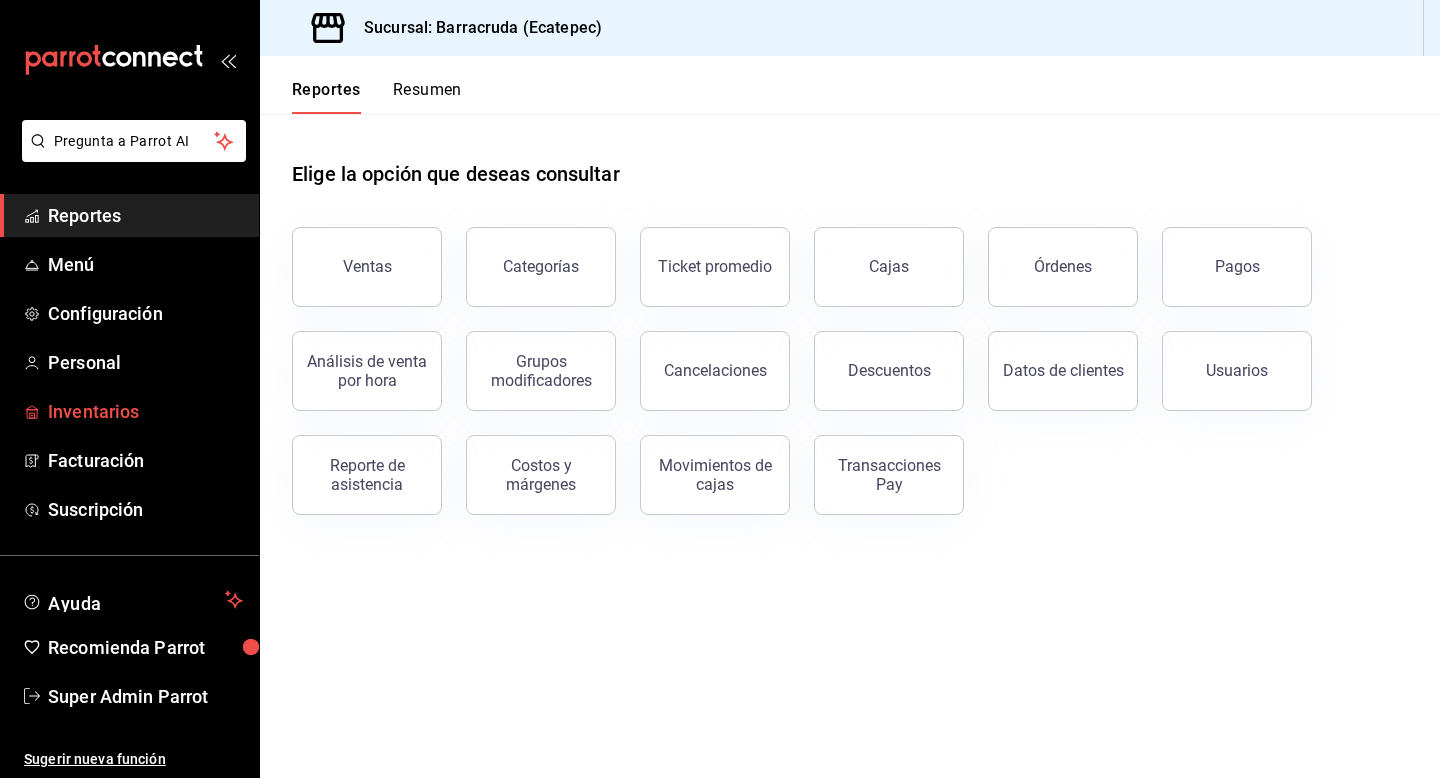 click on "Inventarios" at bounding box center (145, 411) 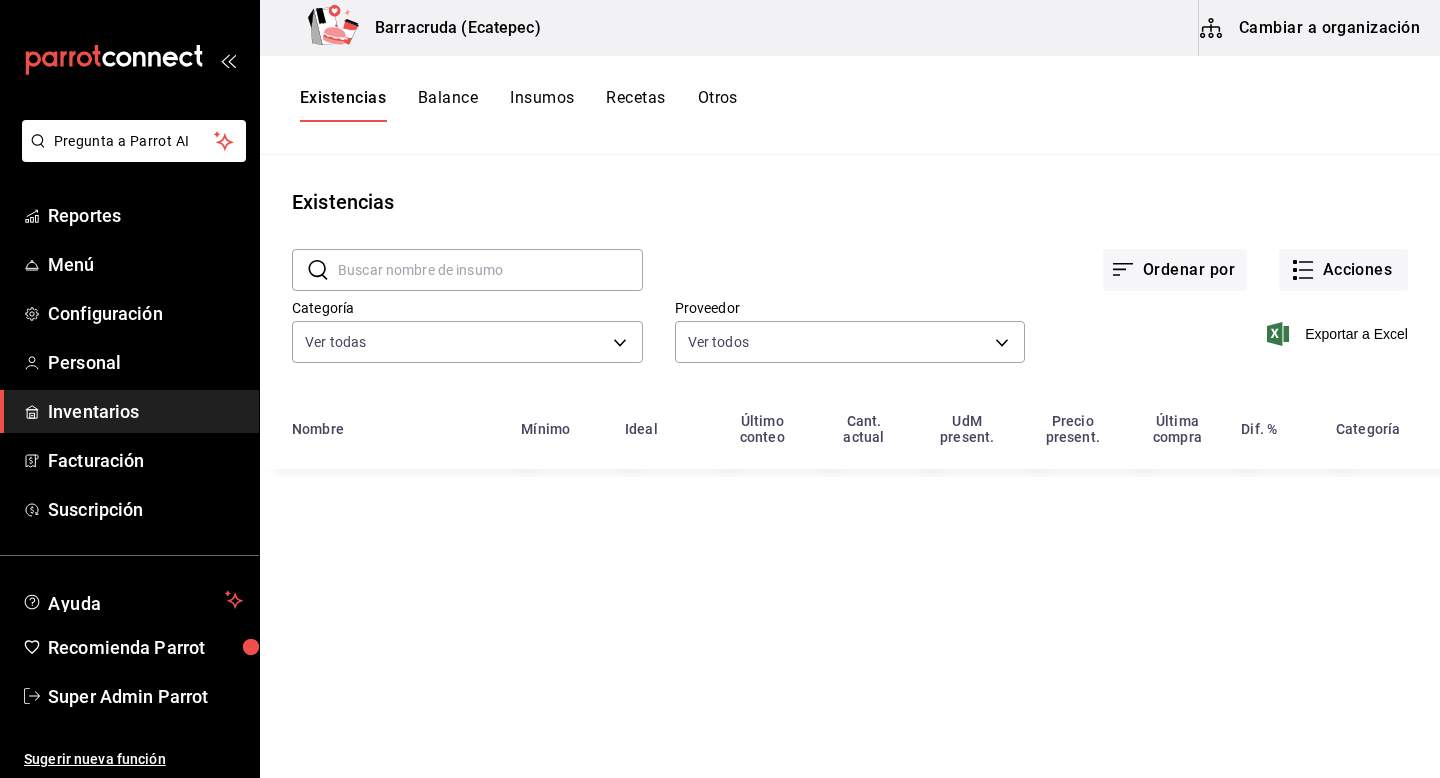 click on "Cambiar a organización" at bounding box center (1311, 28) 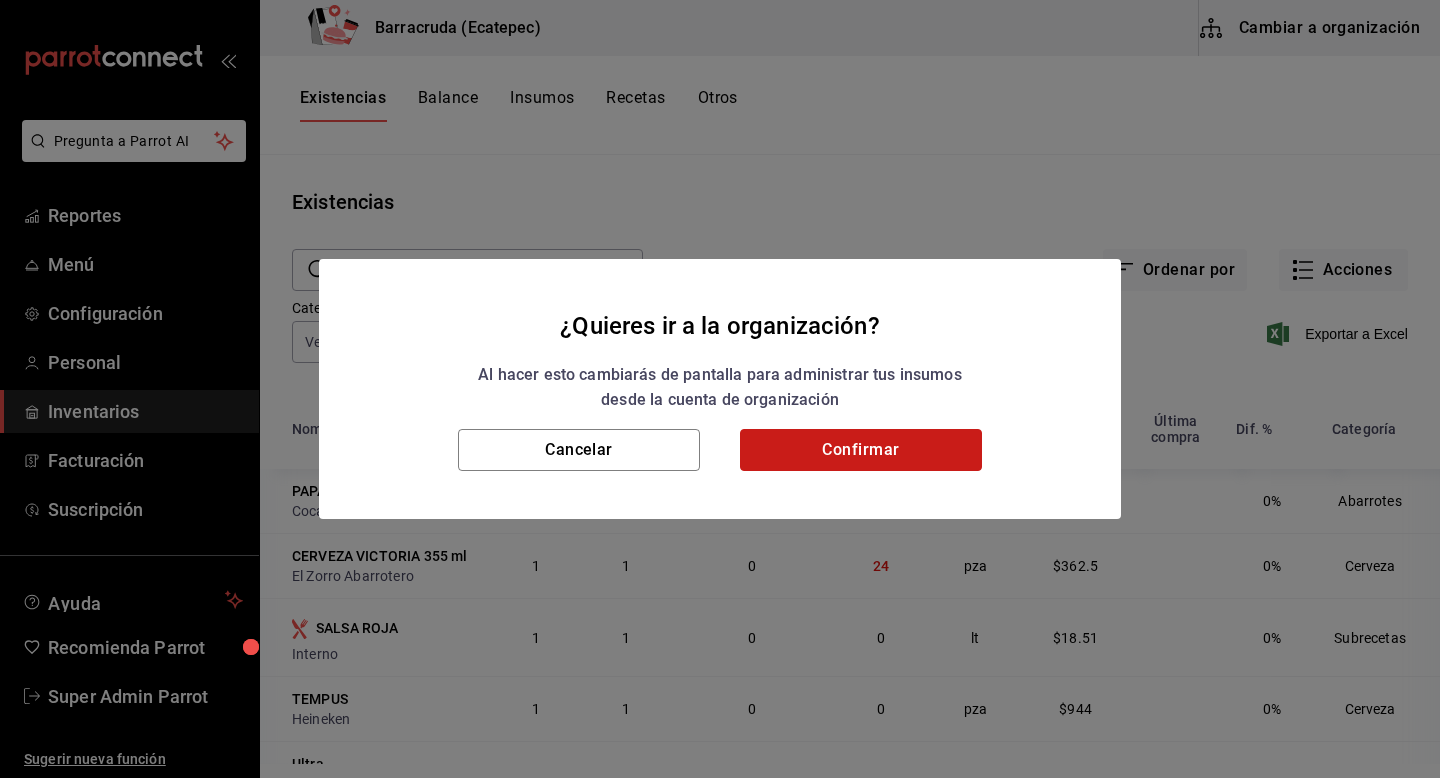 click on "Confirmar" at bounding box center (861, 450) 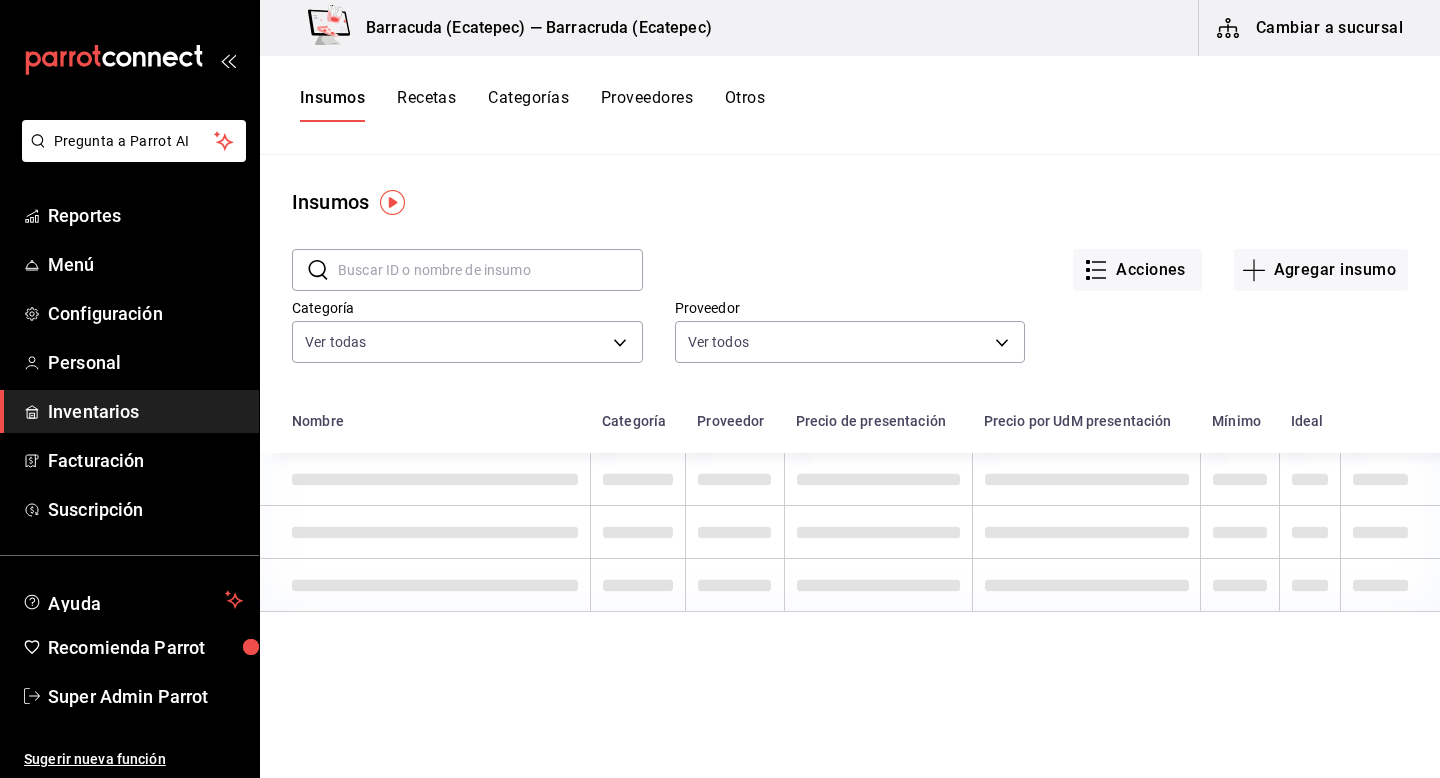 click on "Recetas" at bounding box center (426, 105) 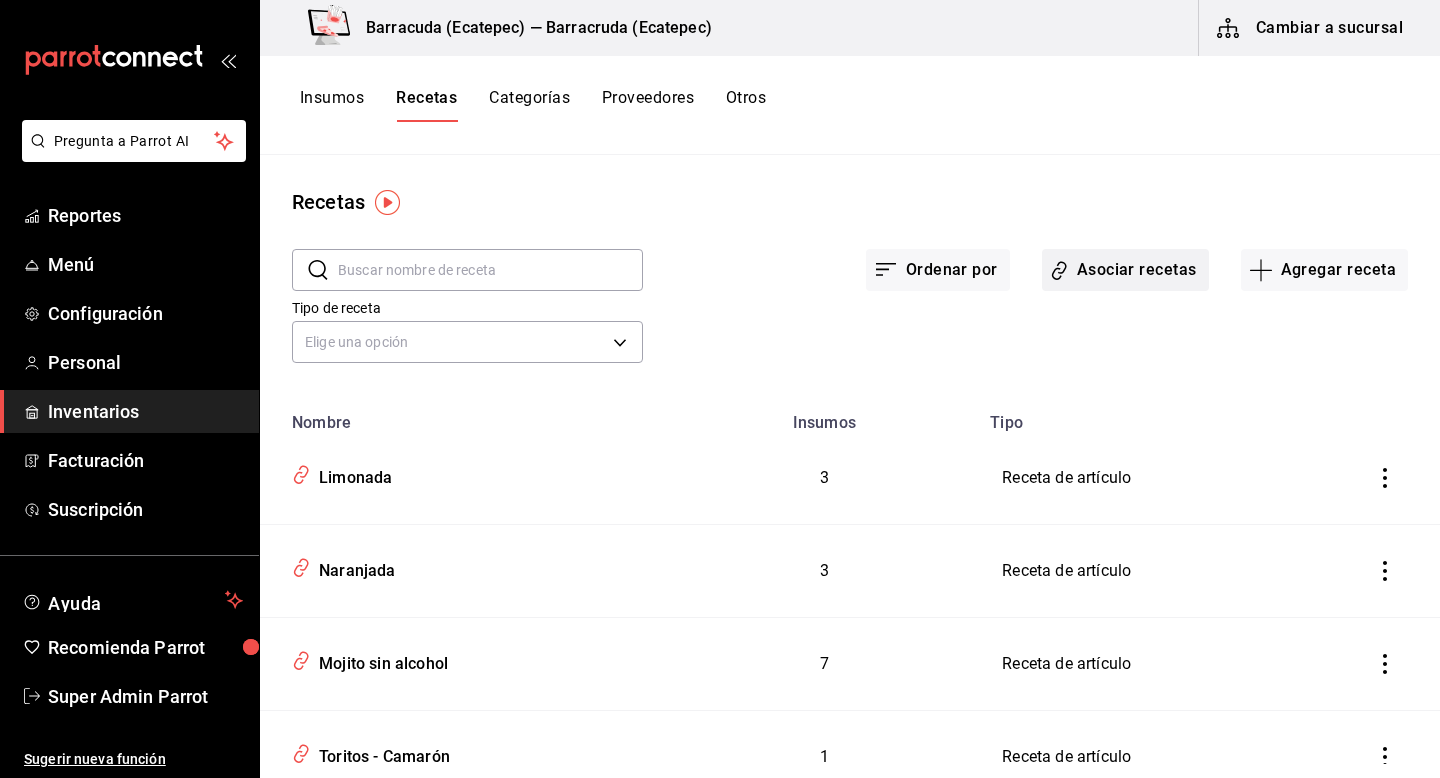 click on "Asociar recetas" at bounding box center [1125, 270] 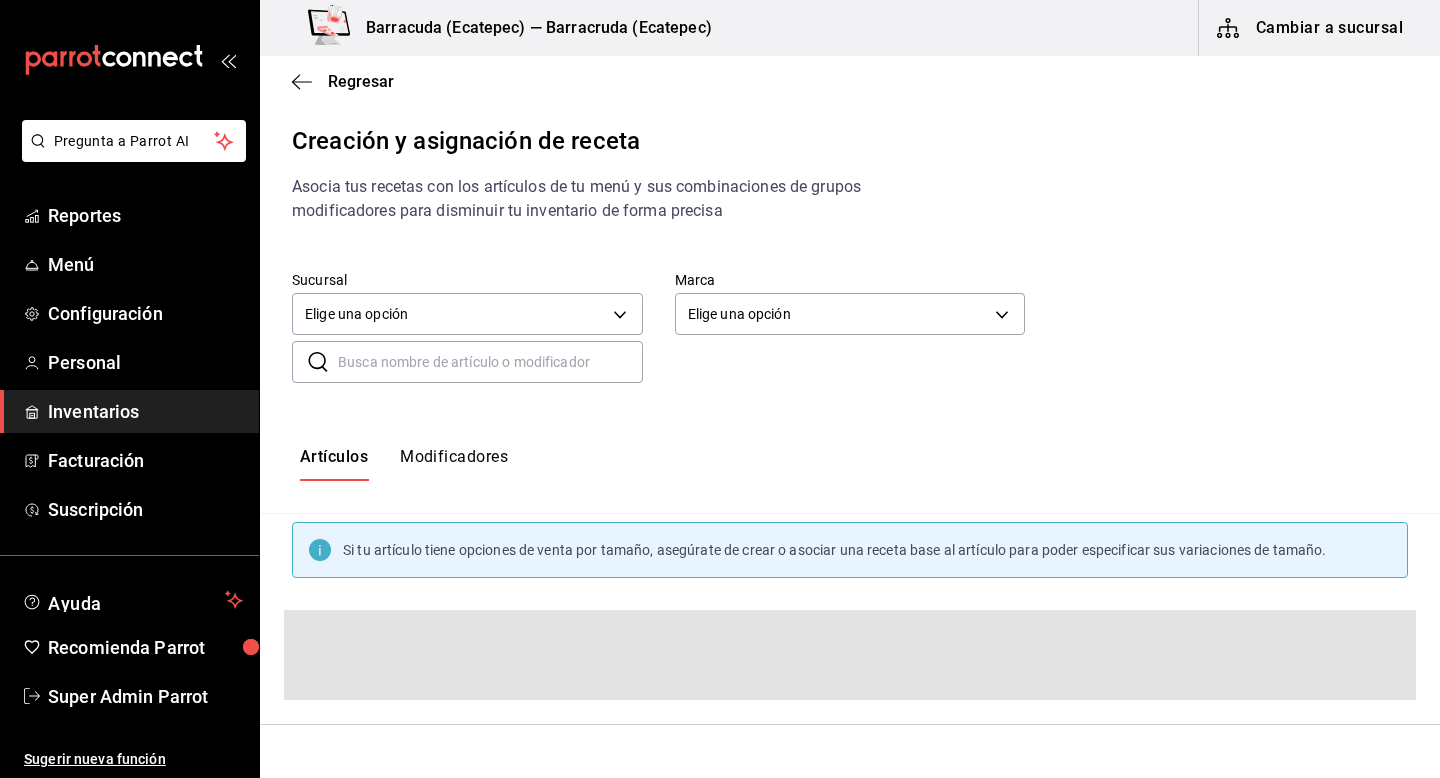 click on "Modificadores" at bounding box center [454, 464] 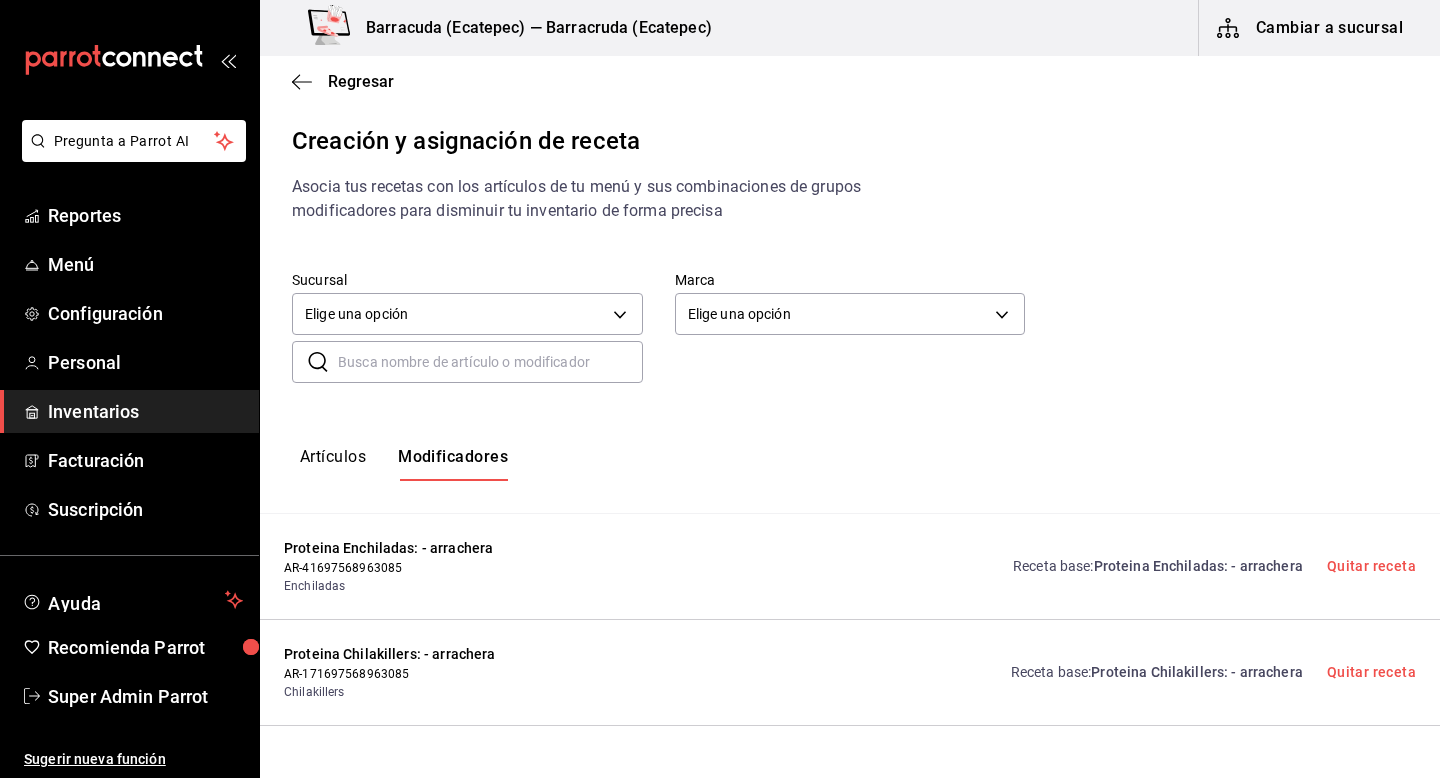 click at bounding box center [490, 362] 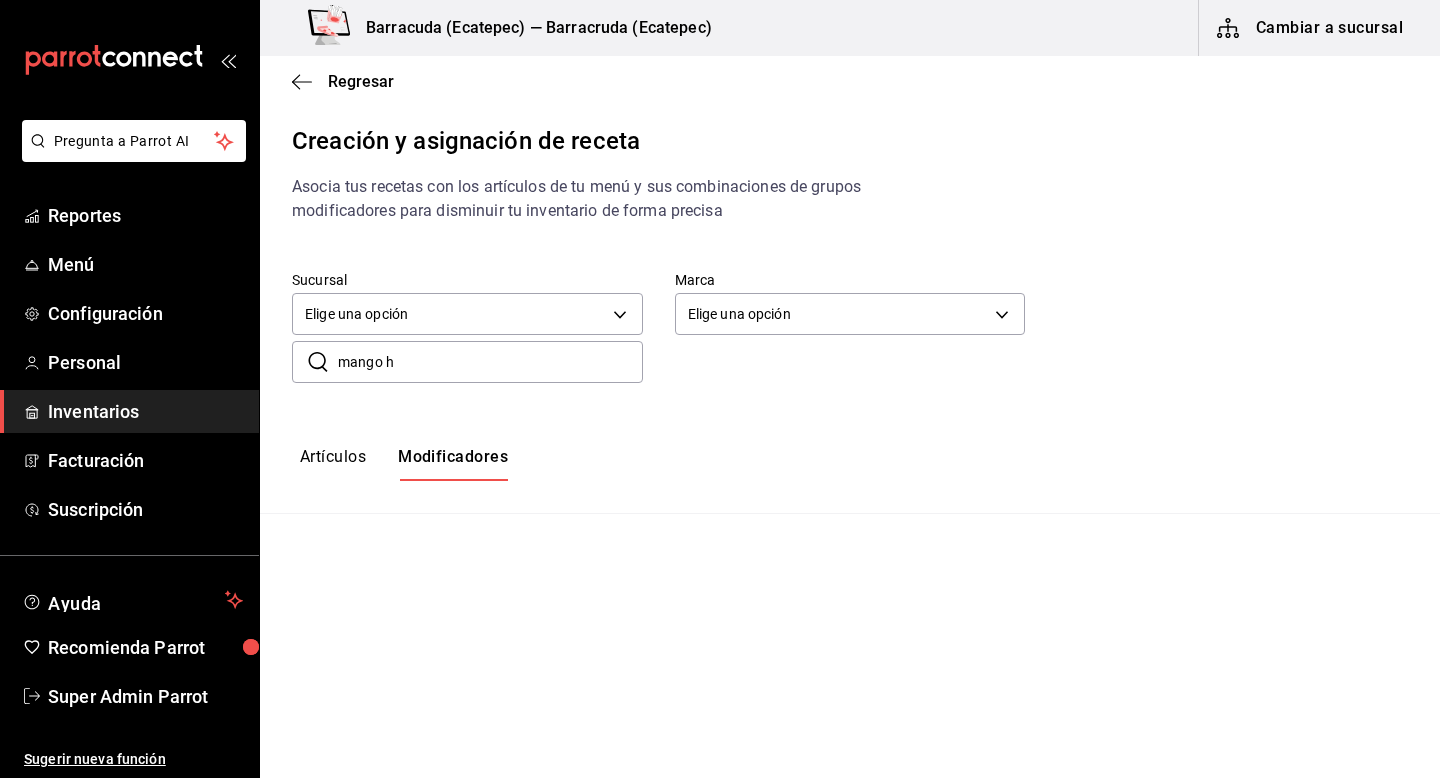 scroll, scrollTop: 0, scrollLeft: 0, axis: both 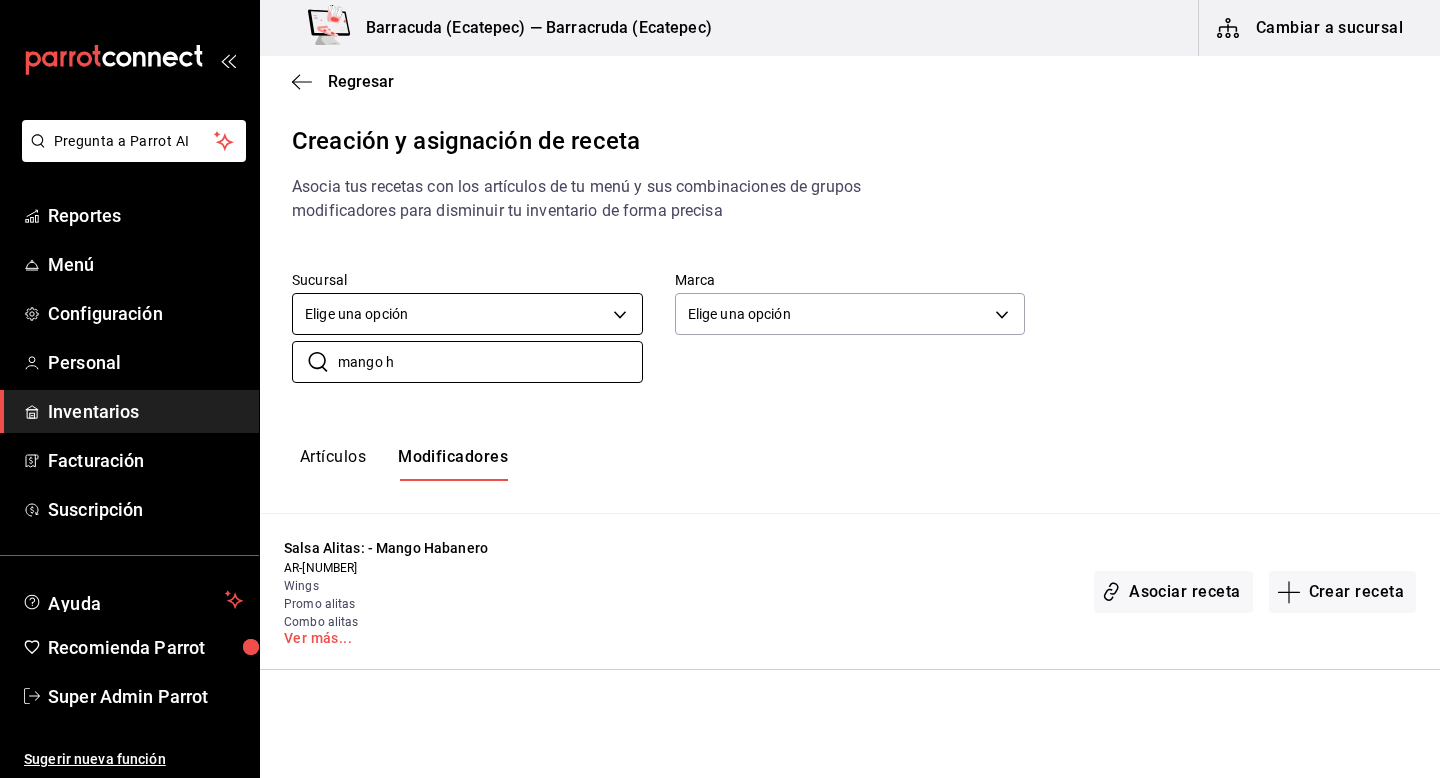 type on "mango h" 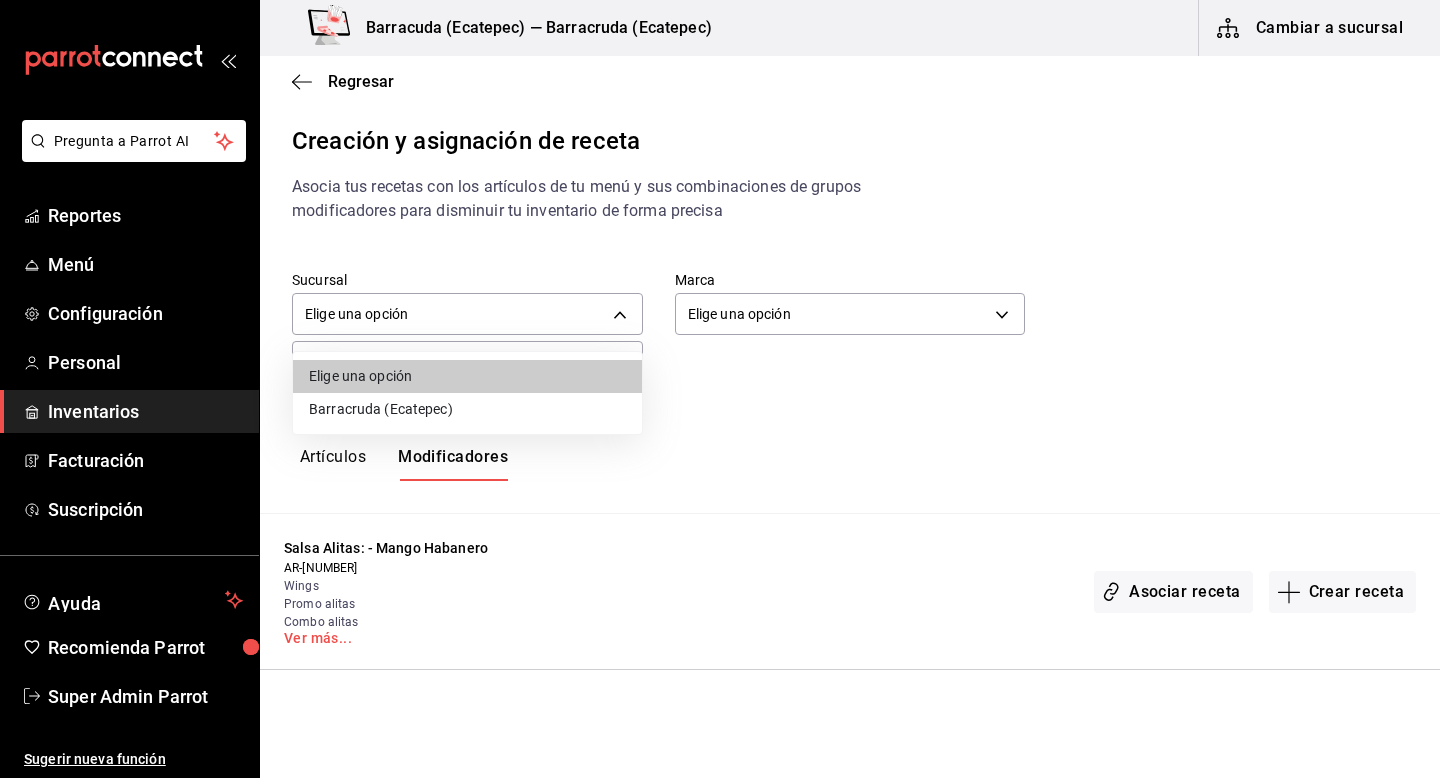 click at bounding box center (720, 389) 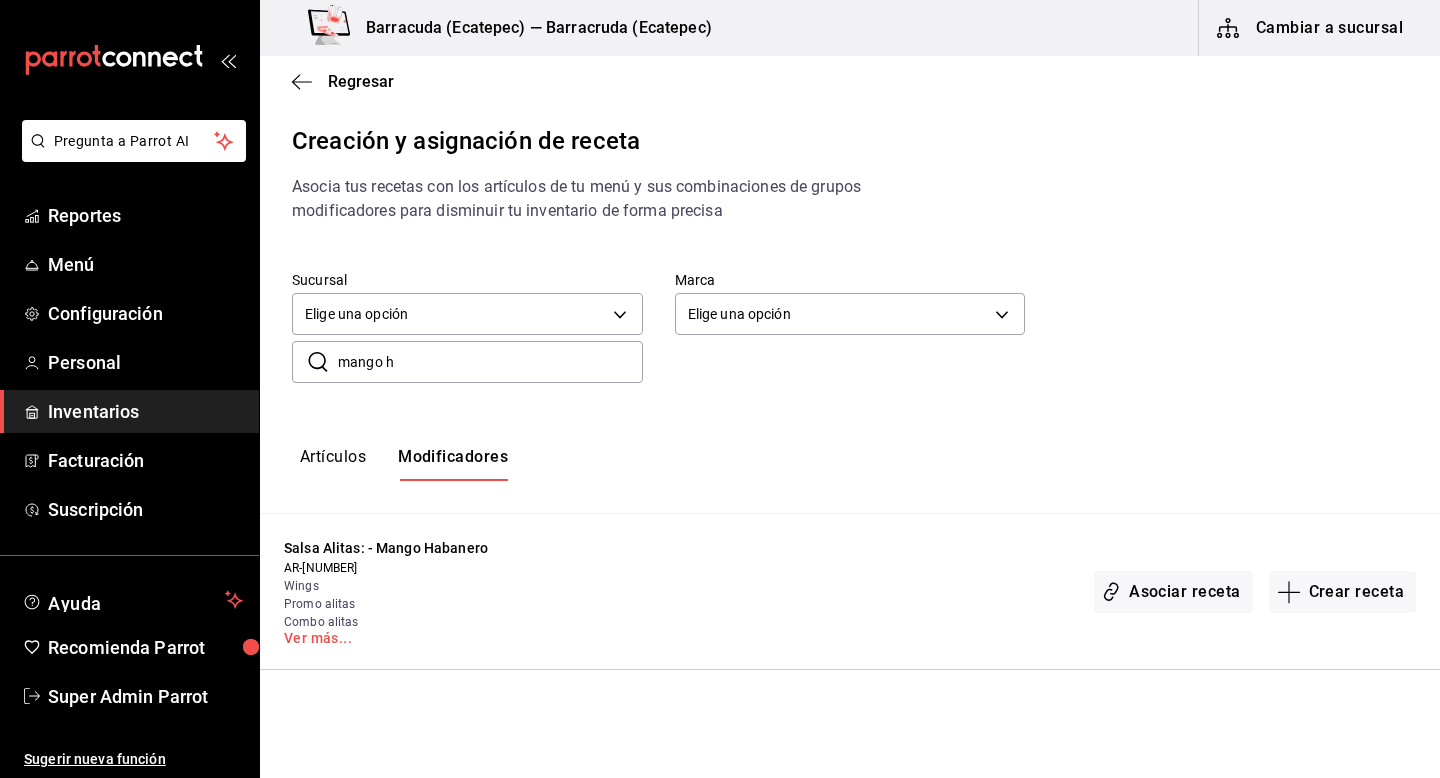drag, startPoint x: 313, startPoint y: 640, endPoint x: 466, endPoint y: 611, distance: 155.72412 